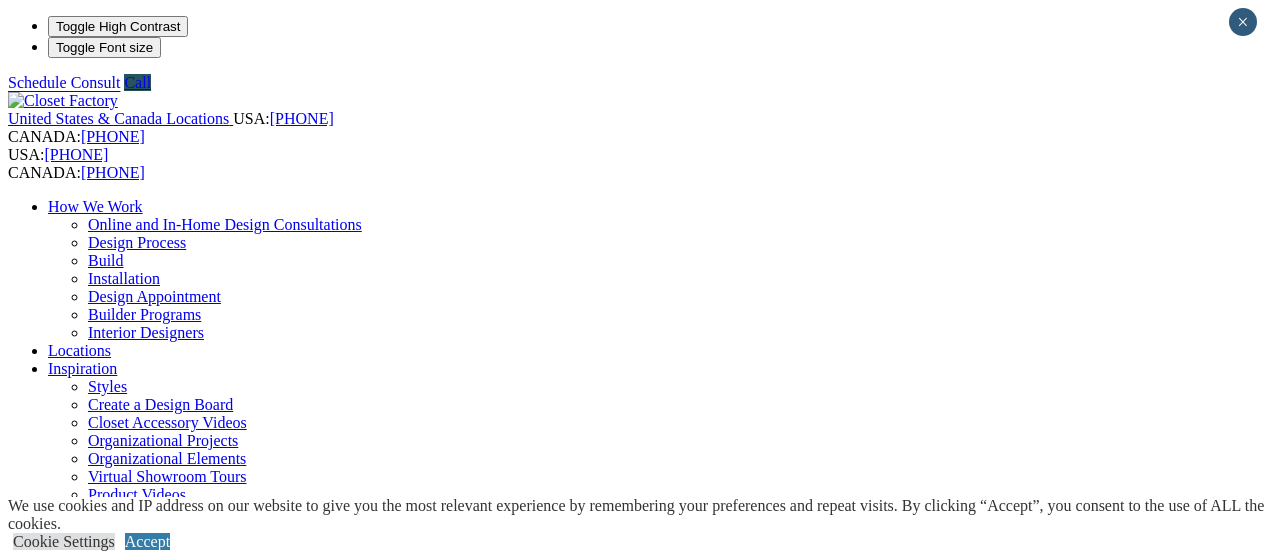 scroll, scrollTop: 0, scrollLeft: 0, axis: both 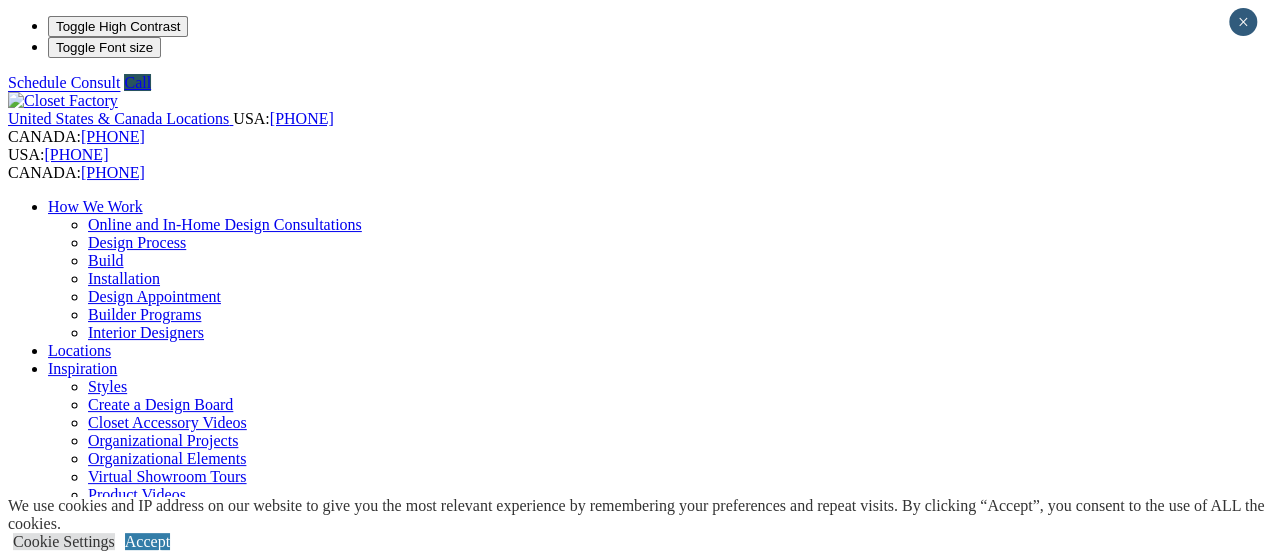 click on "Wall Units" at bounding box center (82, 940) 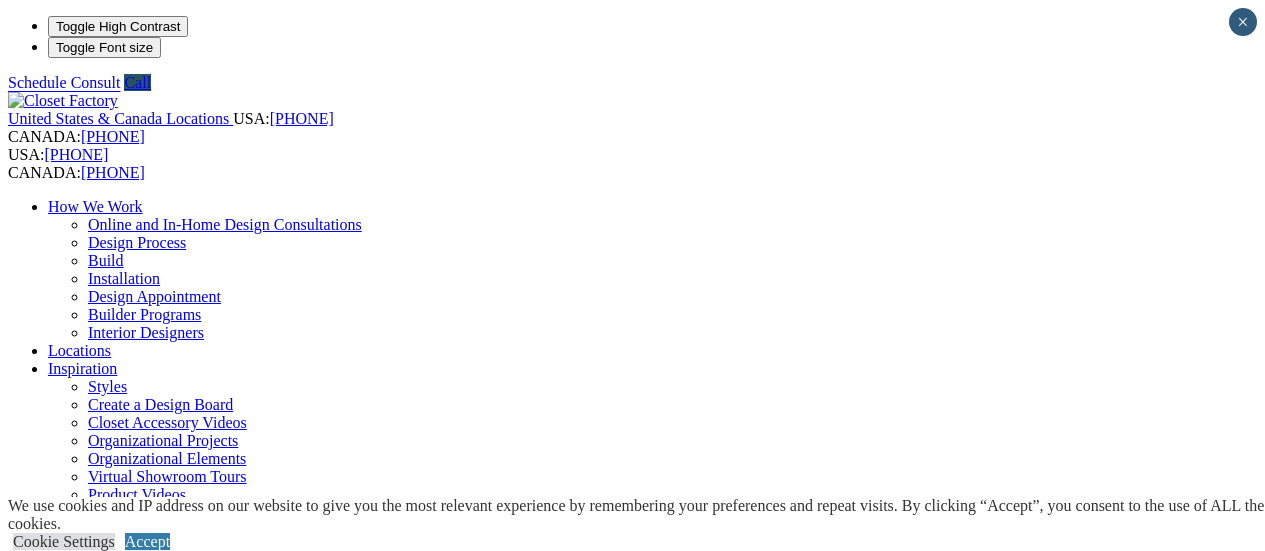 scroll, scrollTop: 0, scrollLeft: 0, axis: both 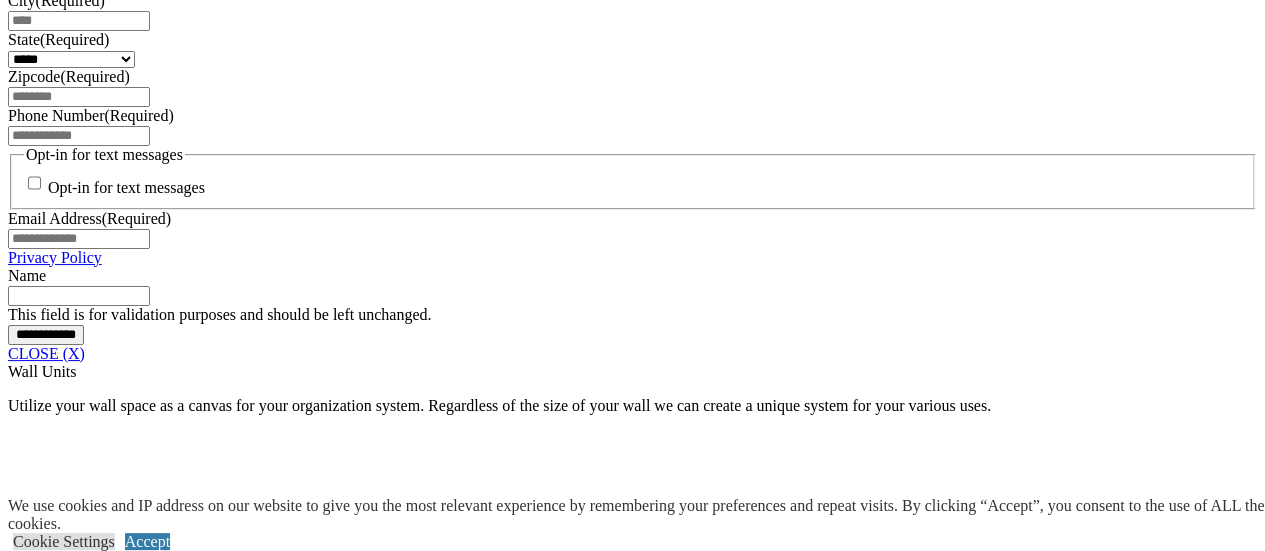 click at bounding box center [358, 1885] 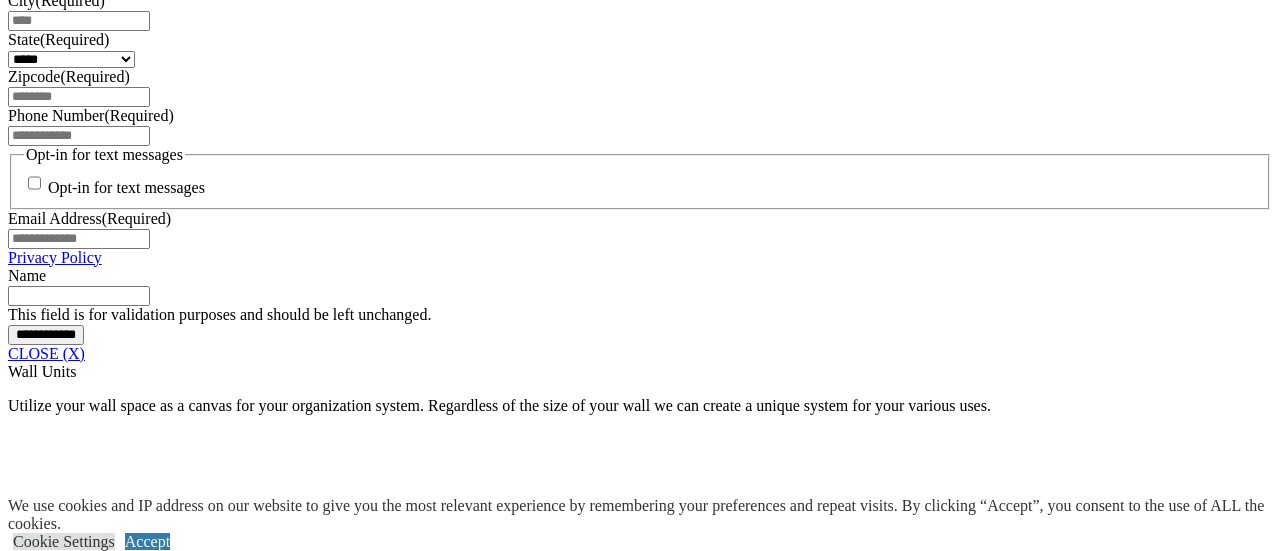 click at bounding box center (8, 38904) 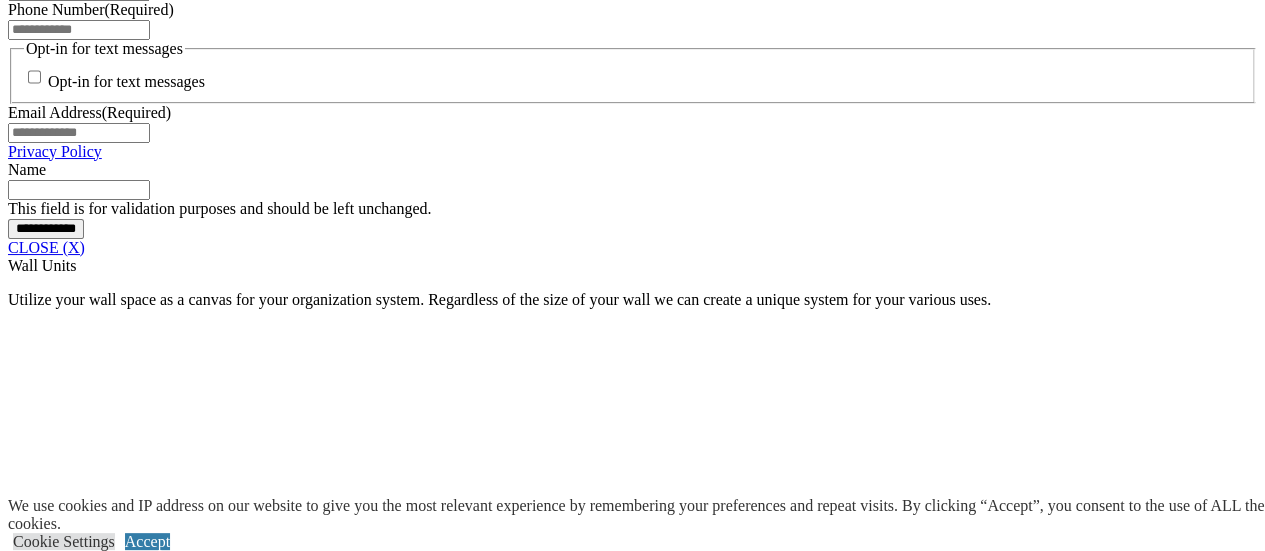 scroll, scrollTop: 1600, scrollLeft: 0, axis: vertical 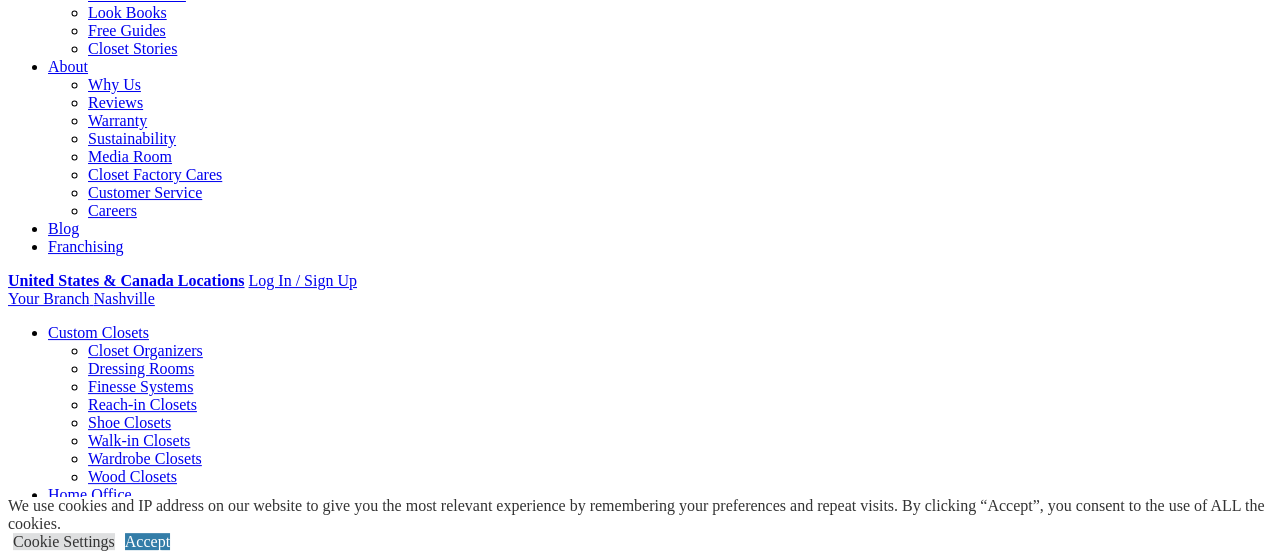 click on "Wall Units
Utilize your wall space as a canvas for your organization system. Regardless of the size of your wall we can create a unique system for your various uses.
Wall Units
Utilize your wall space as a canvas for your organization system. Regardless of the size of your wall we can create a unique system for your various uses.
Wall Units
Improve niche spaces with contemporary style by adding base cabinets and trendy floated shelves.
Wall Units
Utilize your wall space as a canvas for your organization system. Regardless of the size of your wall we can create a unique system for your various uses.
Wall Units
Improve niche spaces with contemporary style by adding base cabinets and trendy floated shelves.
Wall Units
Utilize your wall space as a canvas for your organization system. Regardless of the size of your wall we can create a unique system for your various uses.
Wall Units
Previous Slide Next Slide
Gallery
Styles
Wall Units:" at bounding box center (632, 20816) 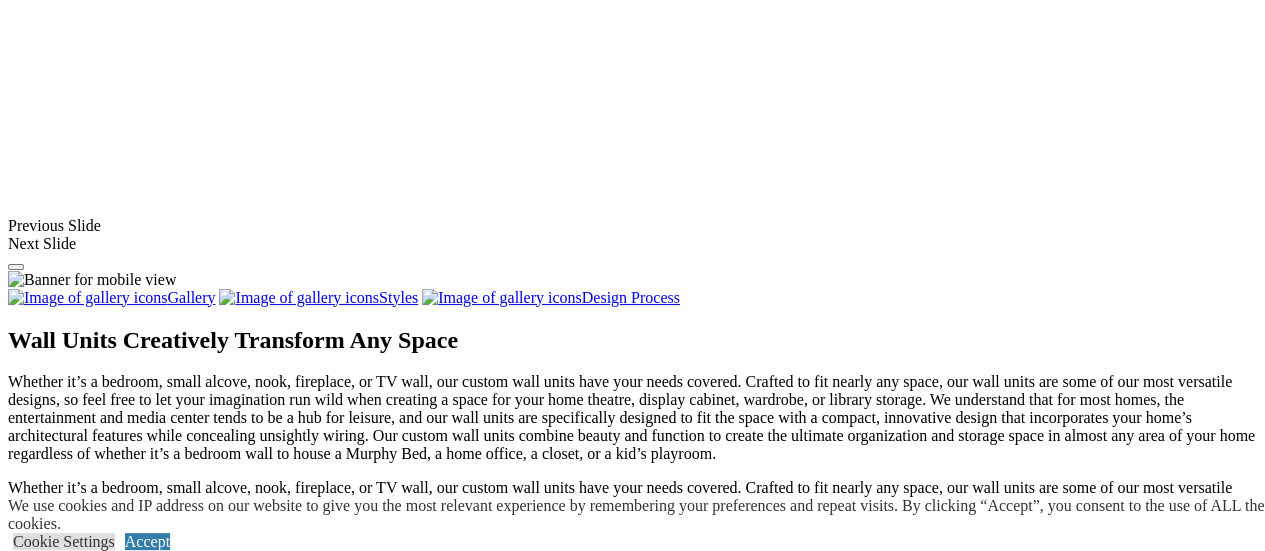 scroll, scrollTop: 1922, scrollLeft: 0, axis: vertical 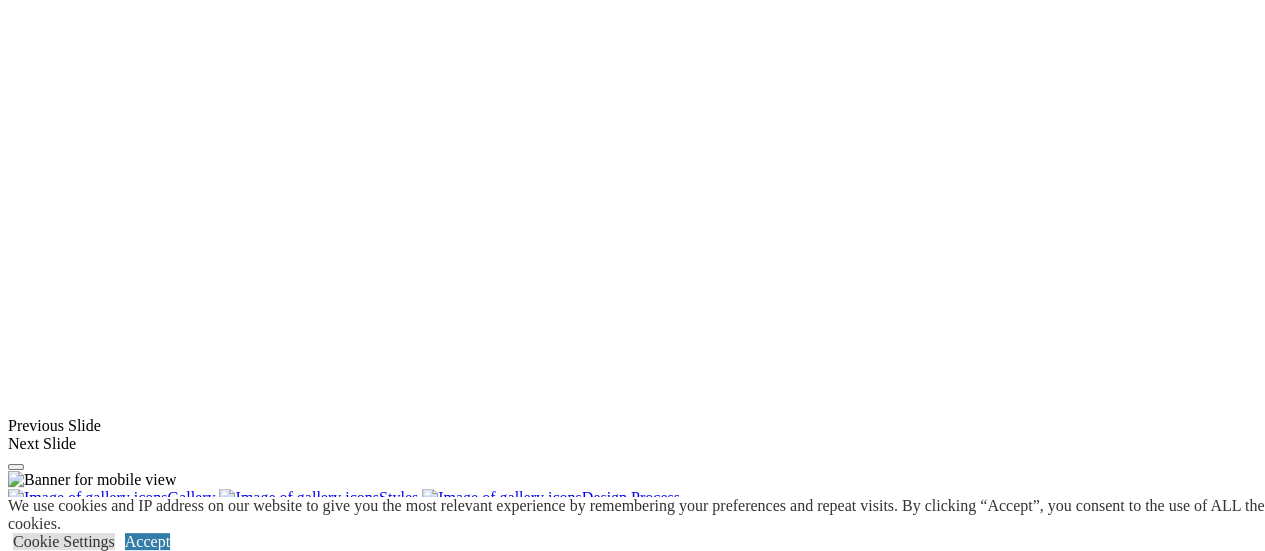 click on "Load More" at bounding box center [44, 2137] 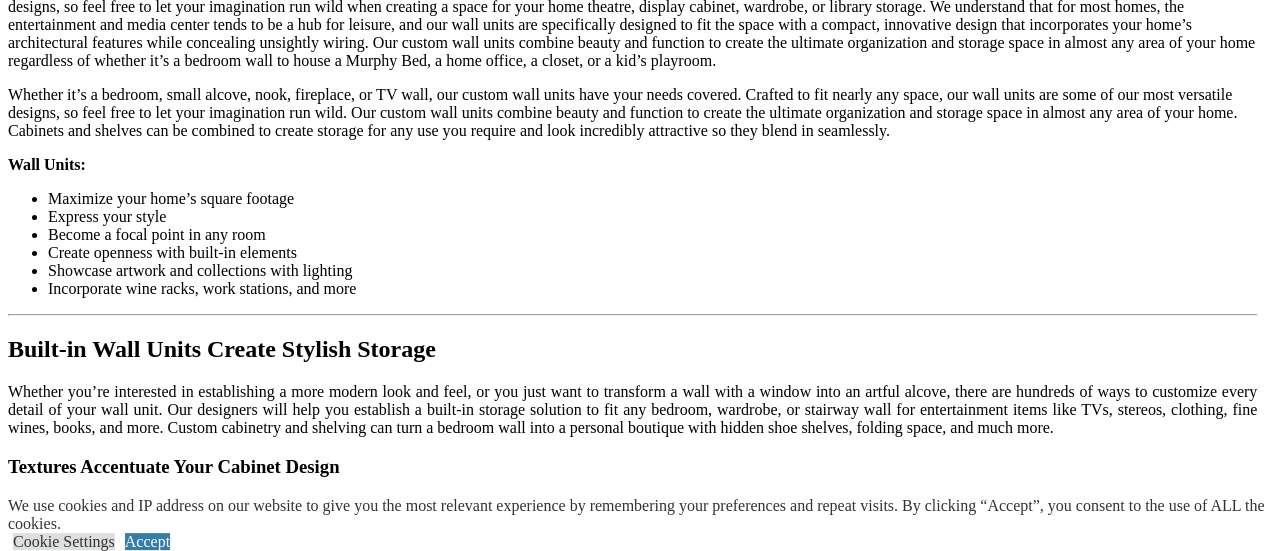 scroll, scrollTop: 2522, scrollLeft: 0, axis: vertical 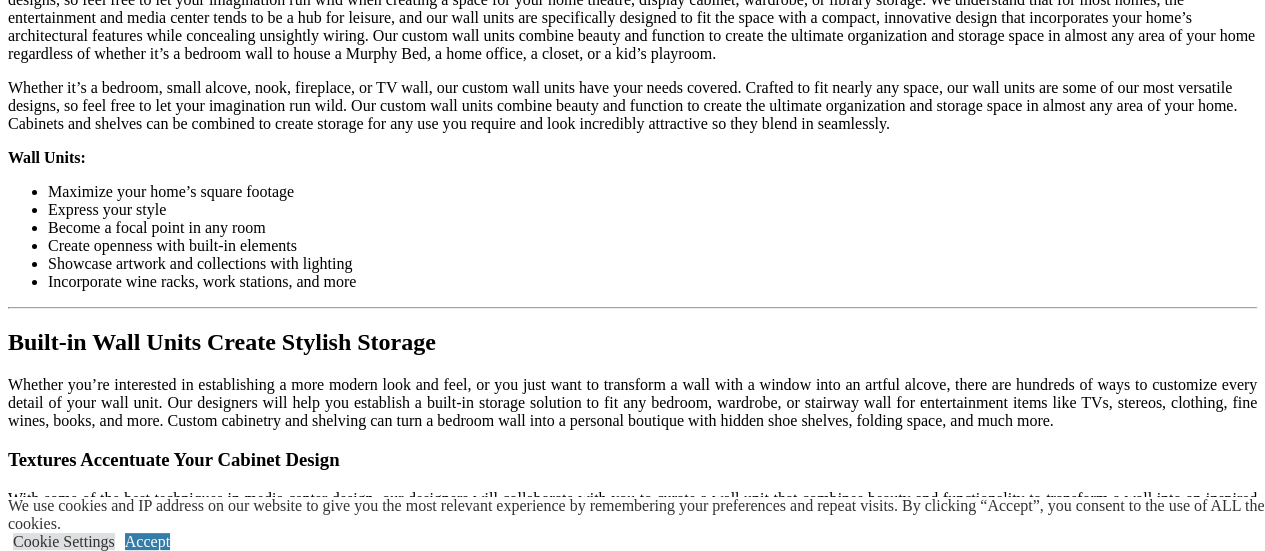 click on "Load More" at bounding box center (44, 1885) 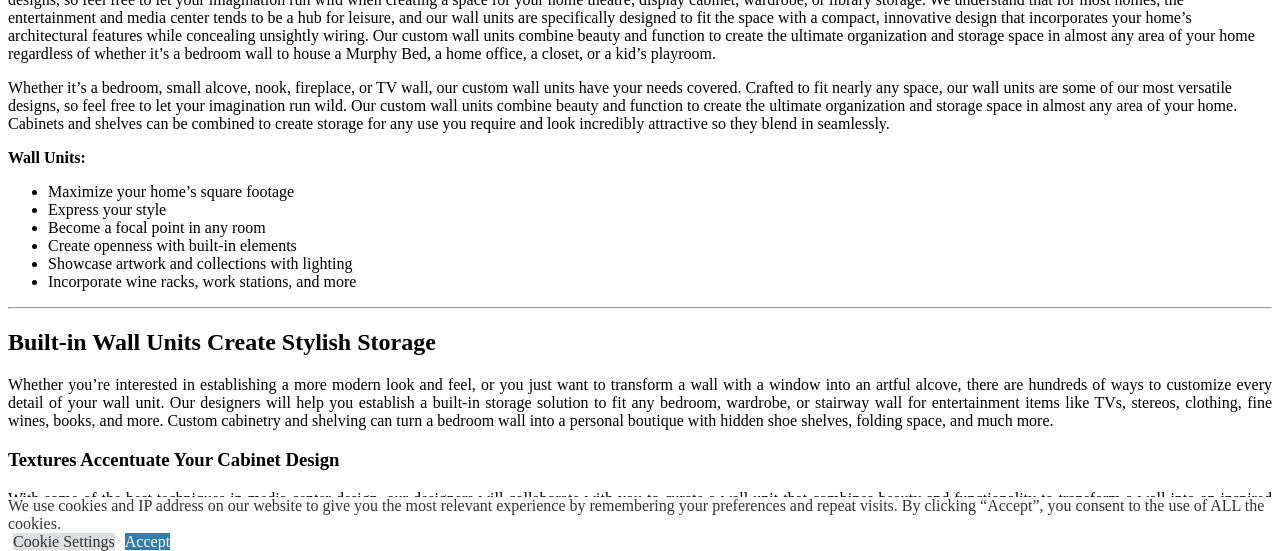 click at bounding box center (8, 38578) 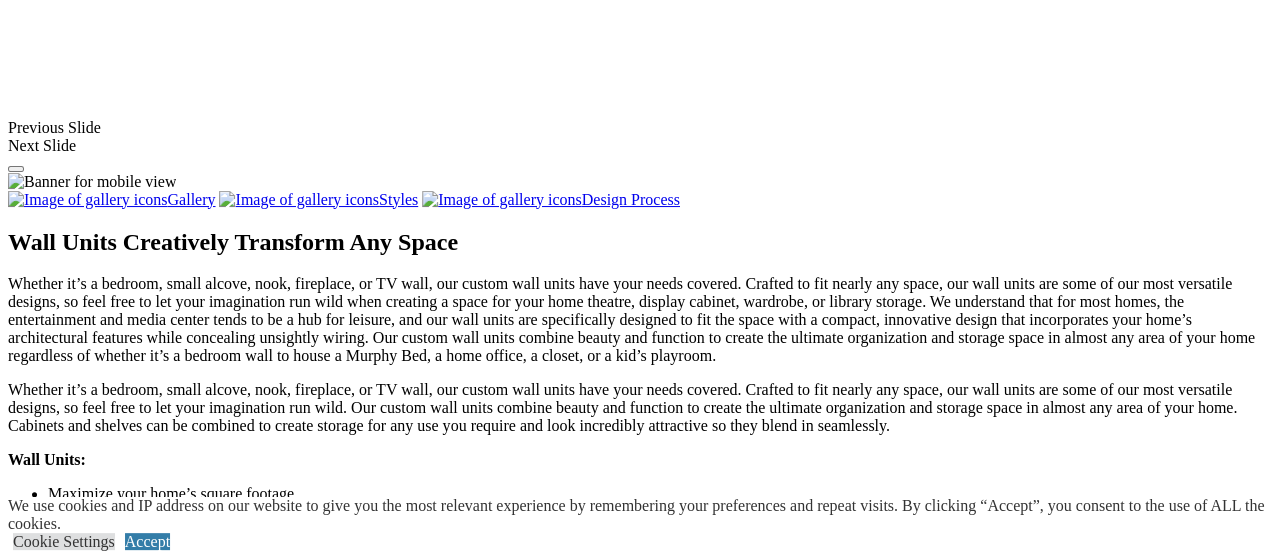 scroll, scrollTop: 2122, scrollLeft: 0, axis: vertical 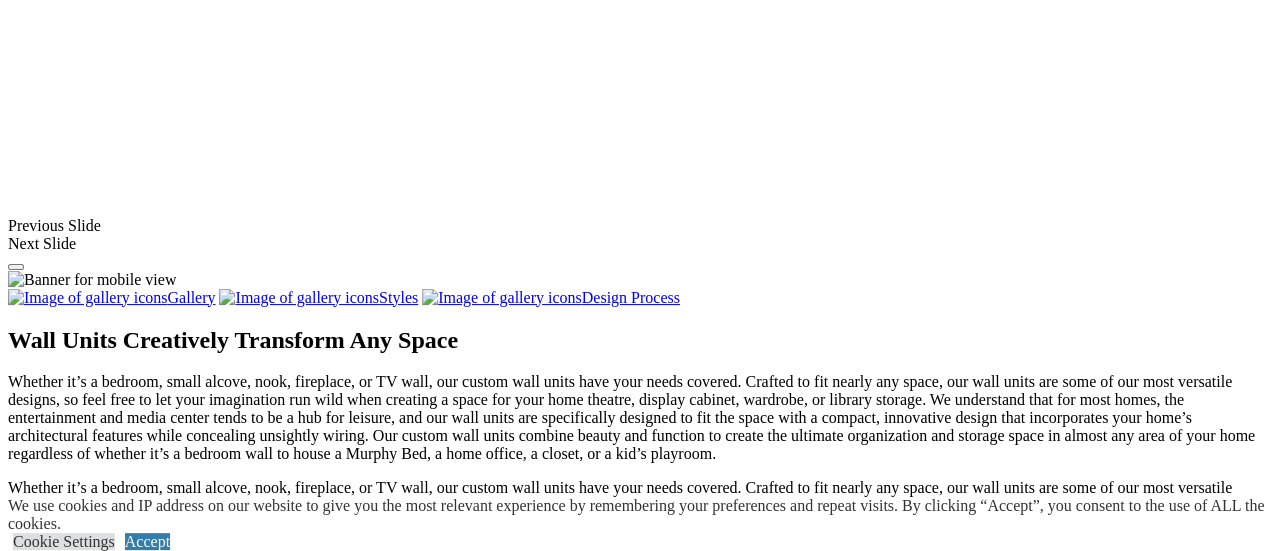 click at bounding box center [341, 1959] 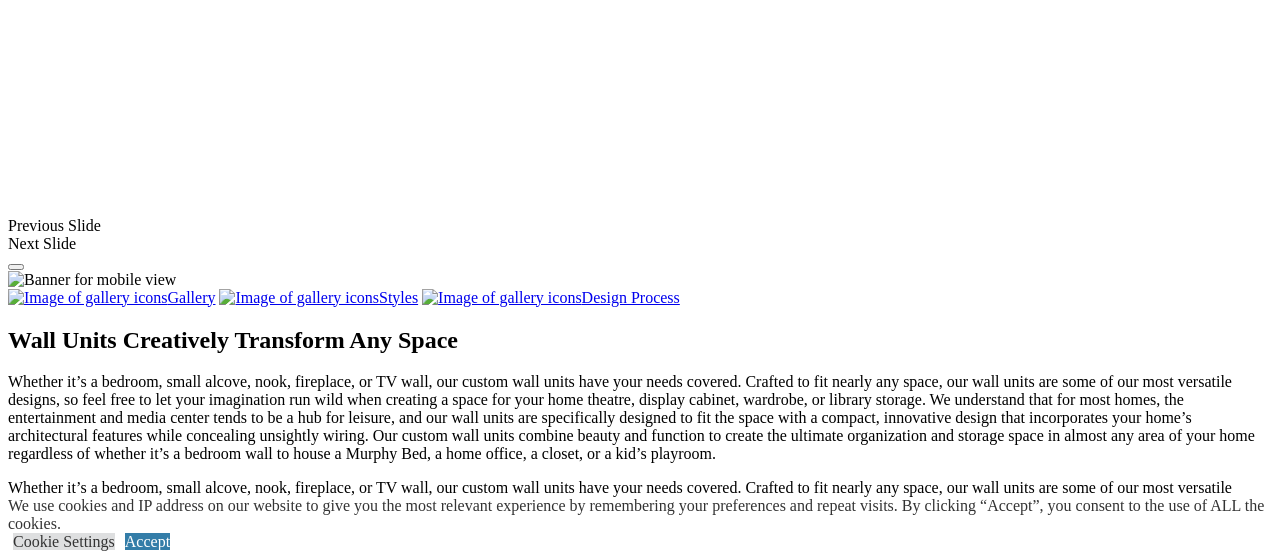 click at bounding box center [8, 38978] 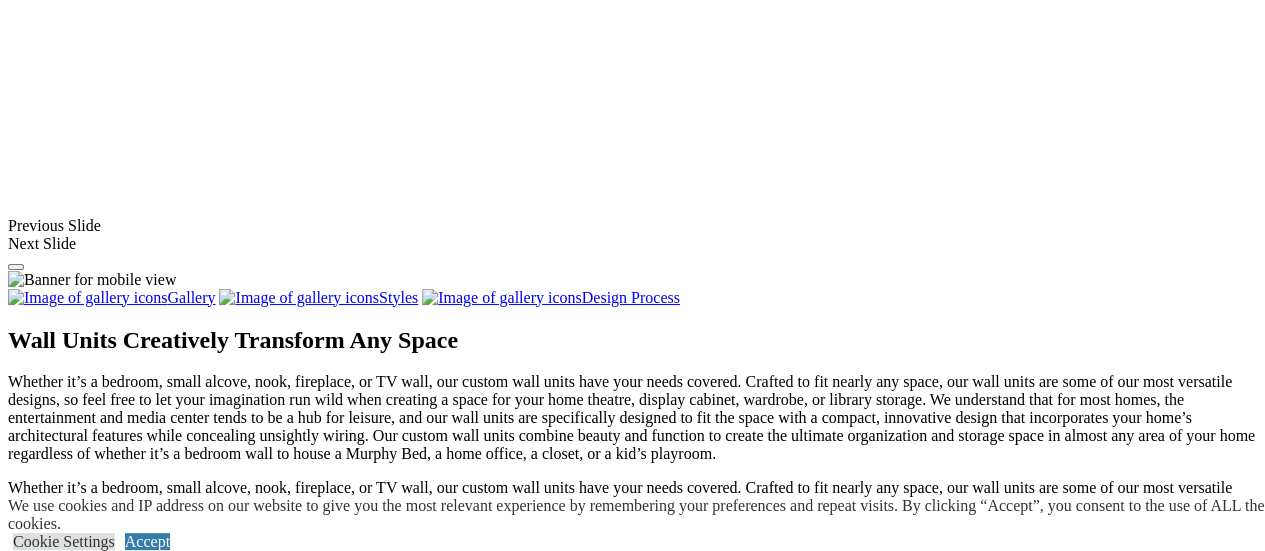 click at bounding box center (610, 1959) 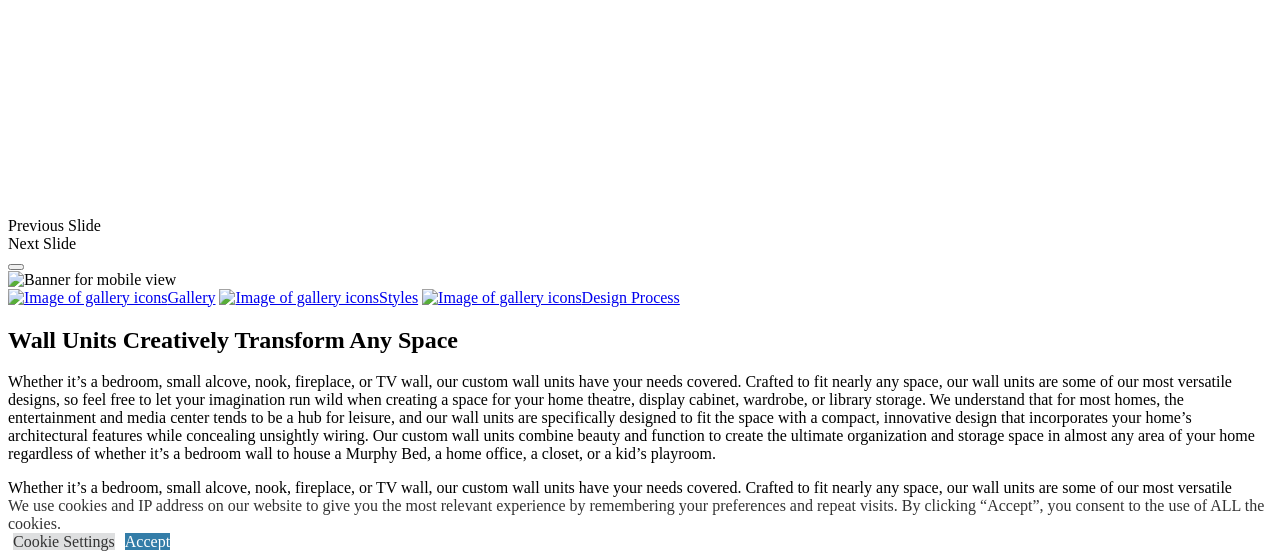 click at bounding box center [145, 38978] 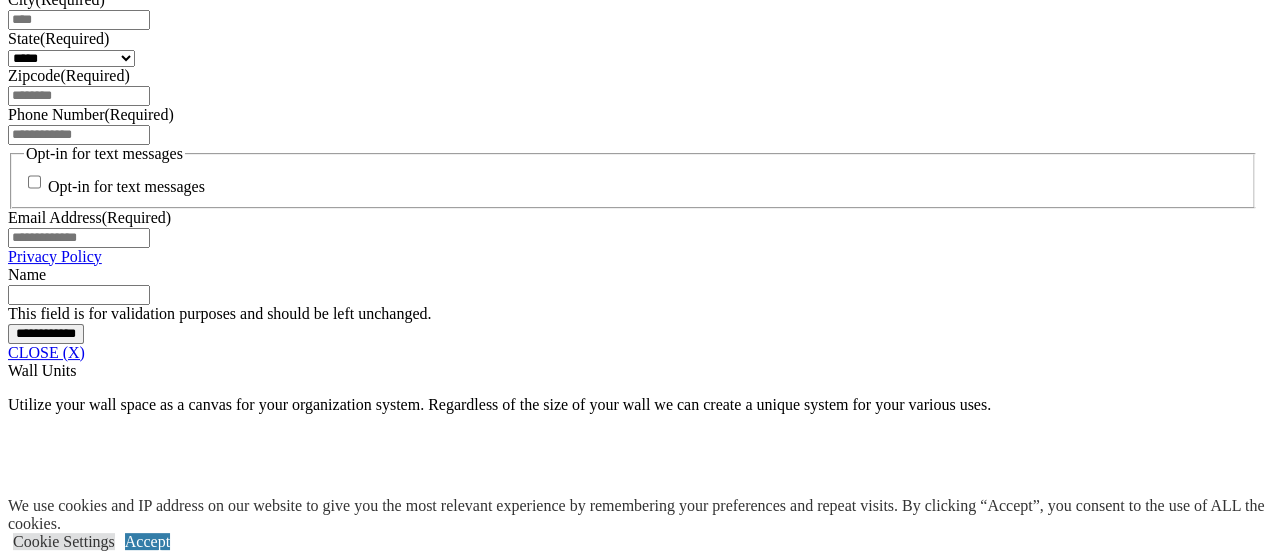 scroll, scrollTop: 1500, scrollLeft: 0, axis: vertical 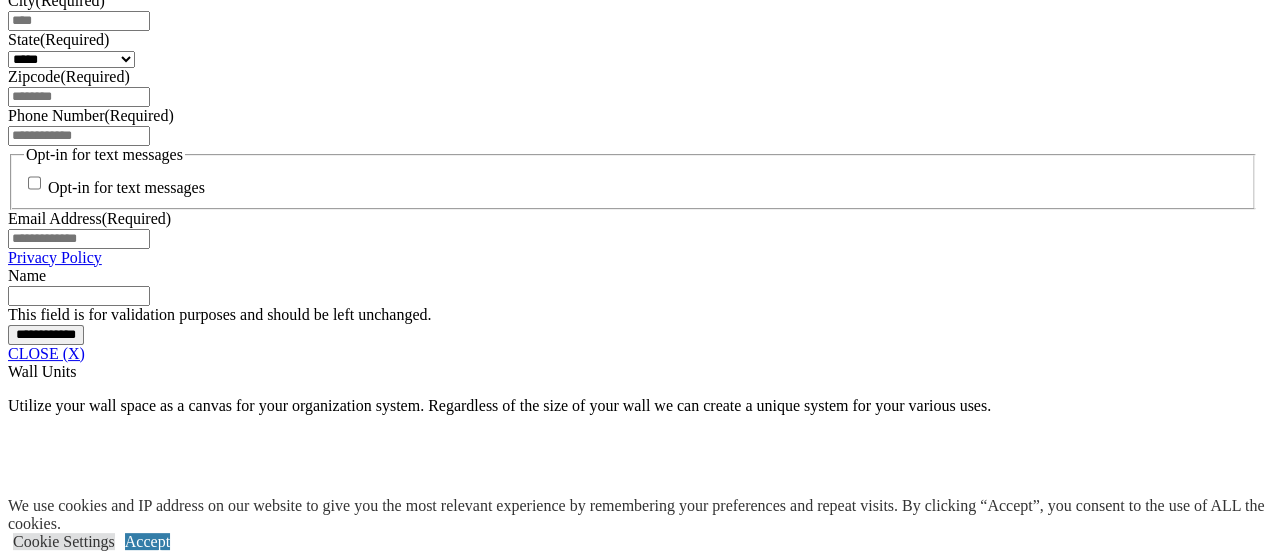 click on "Online and In-Home Design Consultations" at bounding box center (225, -1276) 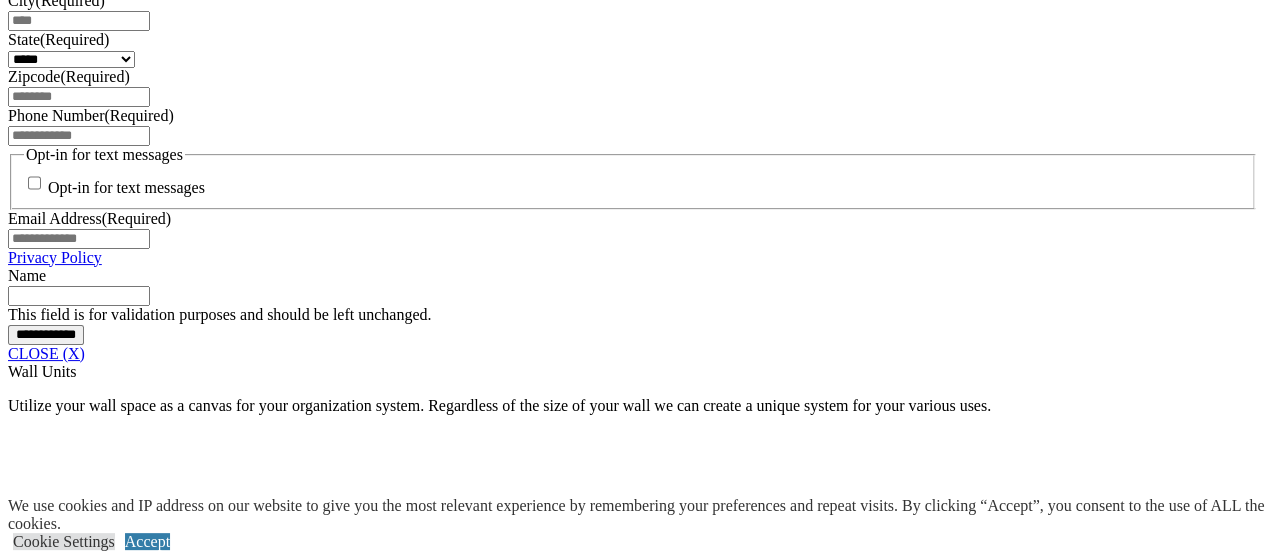click on "Online and In-Home Design Consultations" at bounding box center (225, -1276) 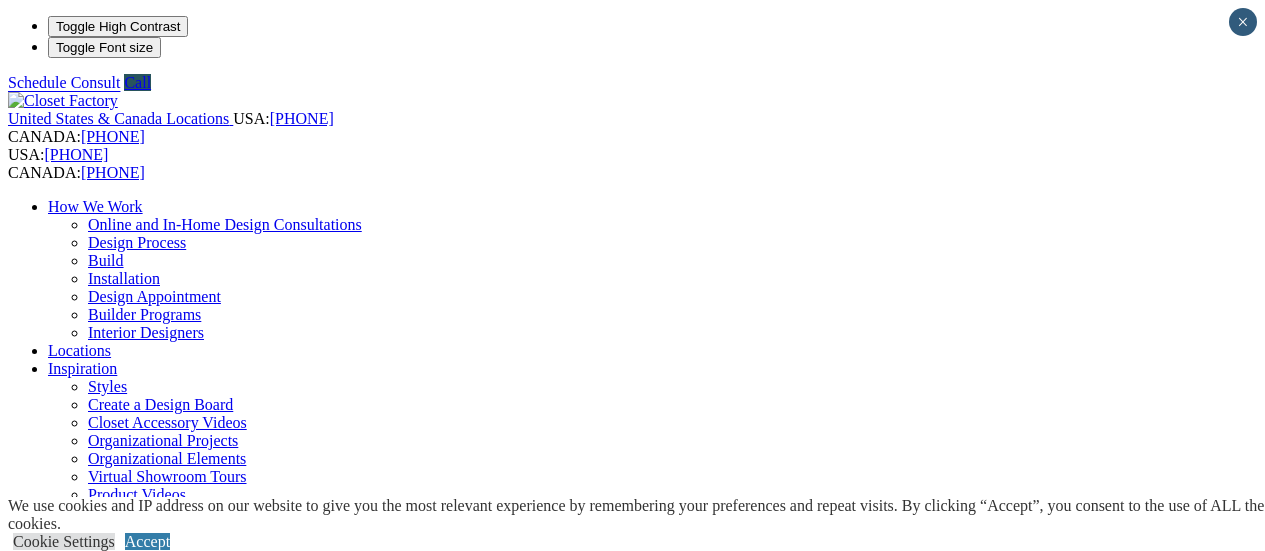 scroll, scrollTop: 0, scrollLeft: 0, axis: both 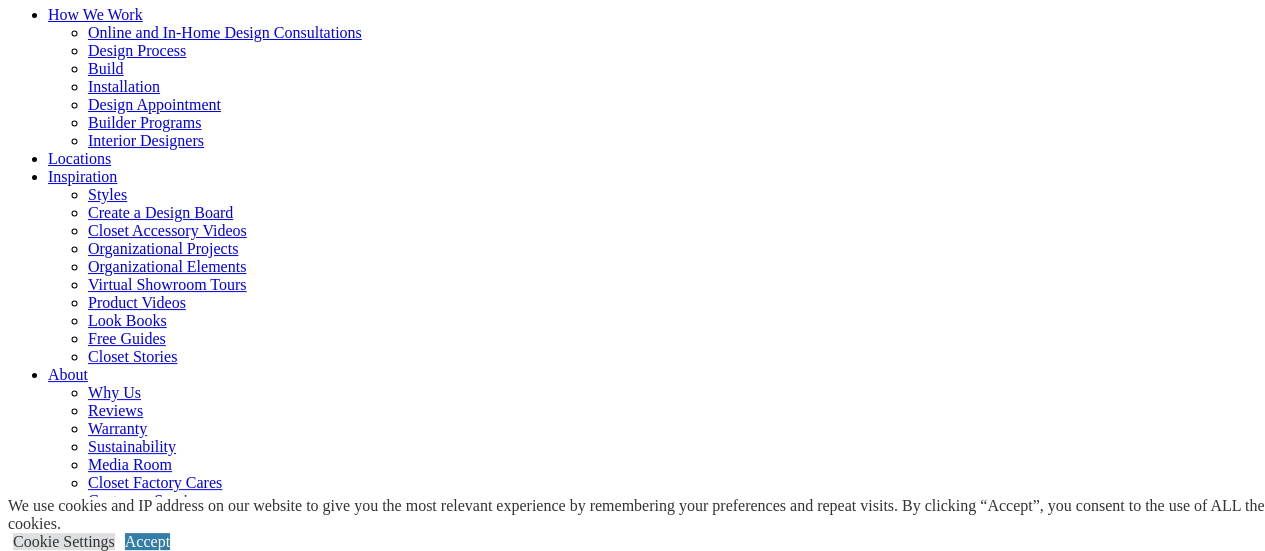 click on "Wall Units" at bounding box center [82, 910] 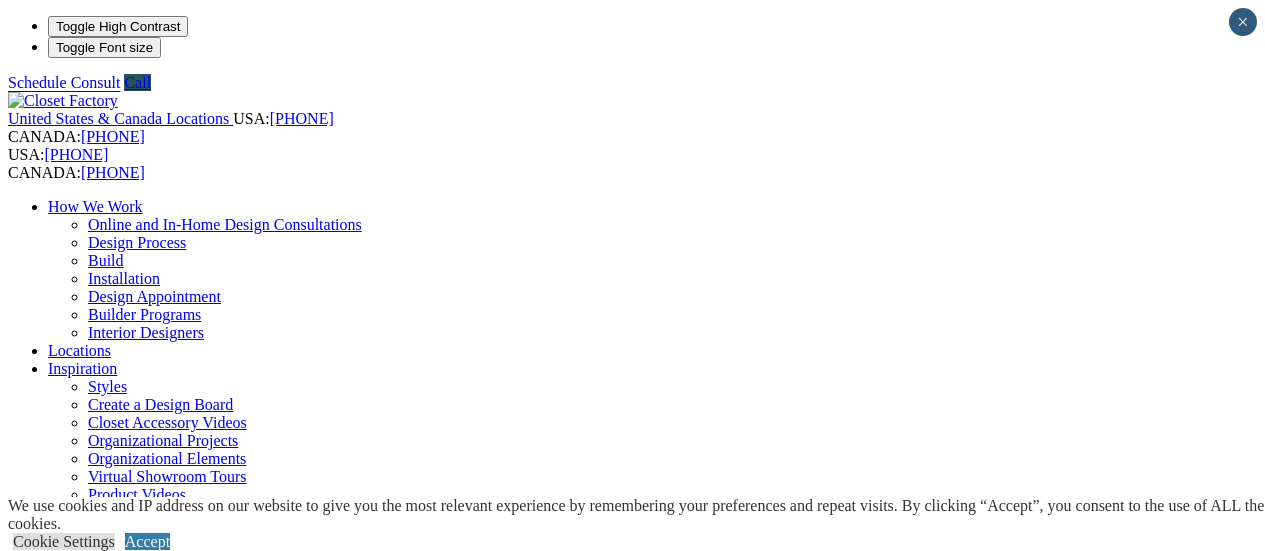 scroll, scrollTop: 76, scrollLeft: 0, axis: vertical 